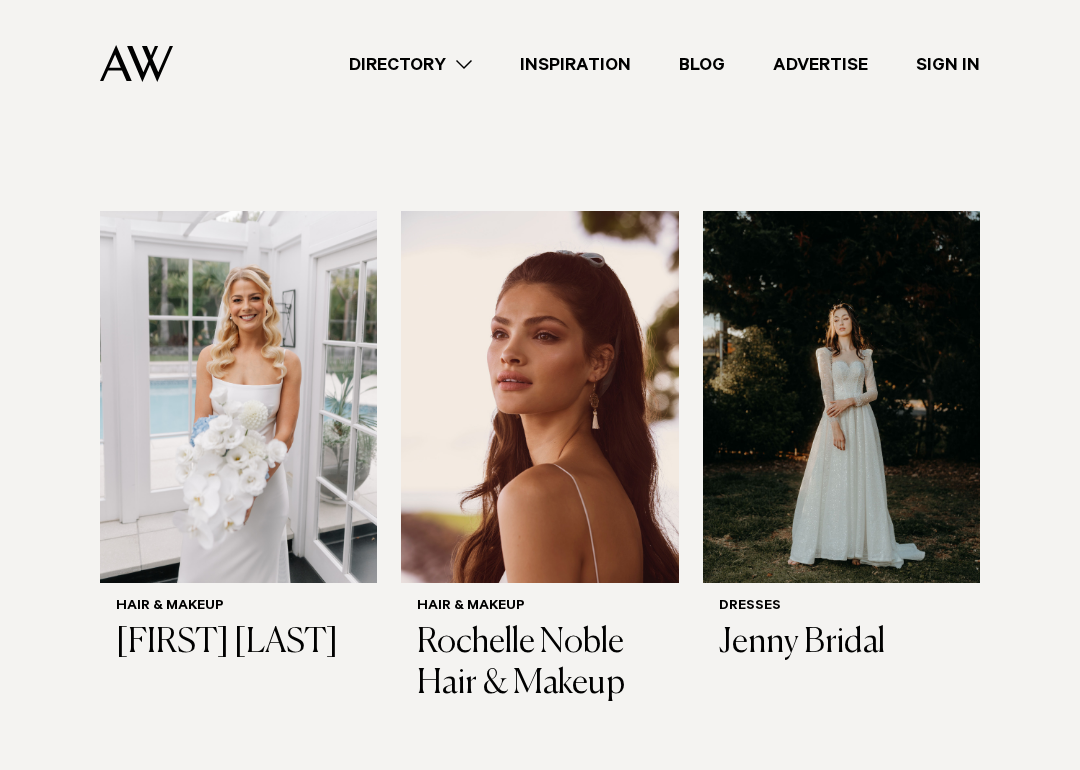 scroll, scrollTop: 676, scrollLeft: 0, axis: vertical 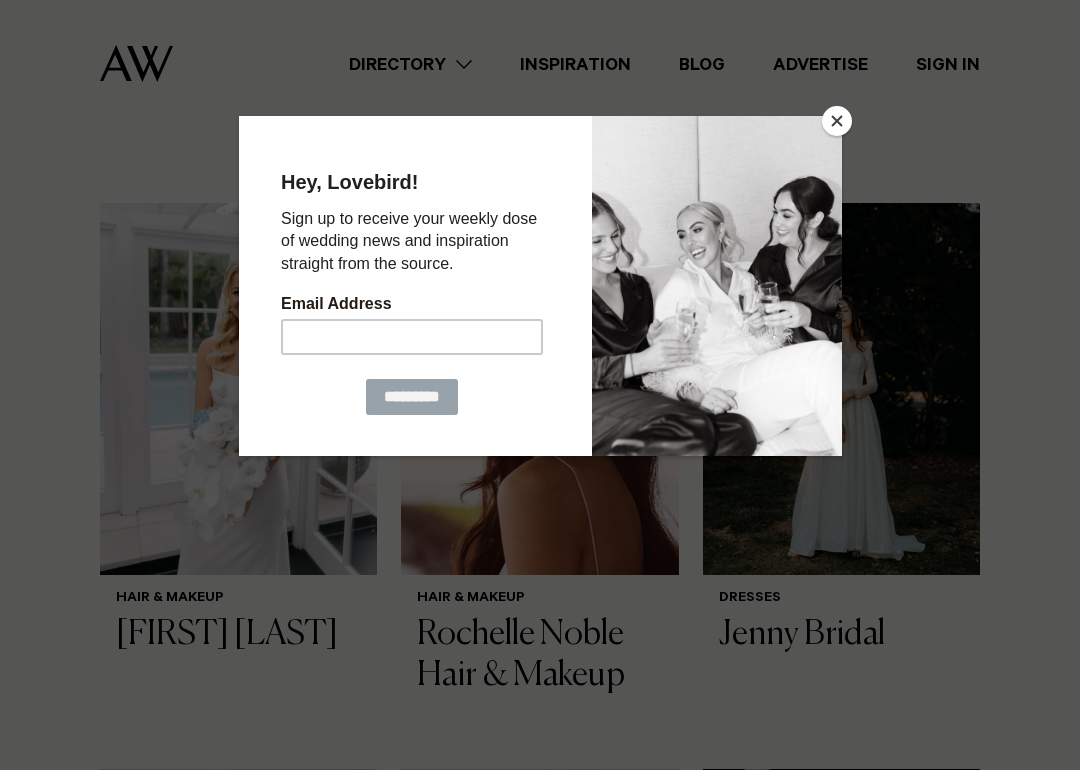 click at bounding box center (837, 121) 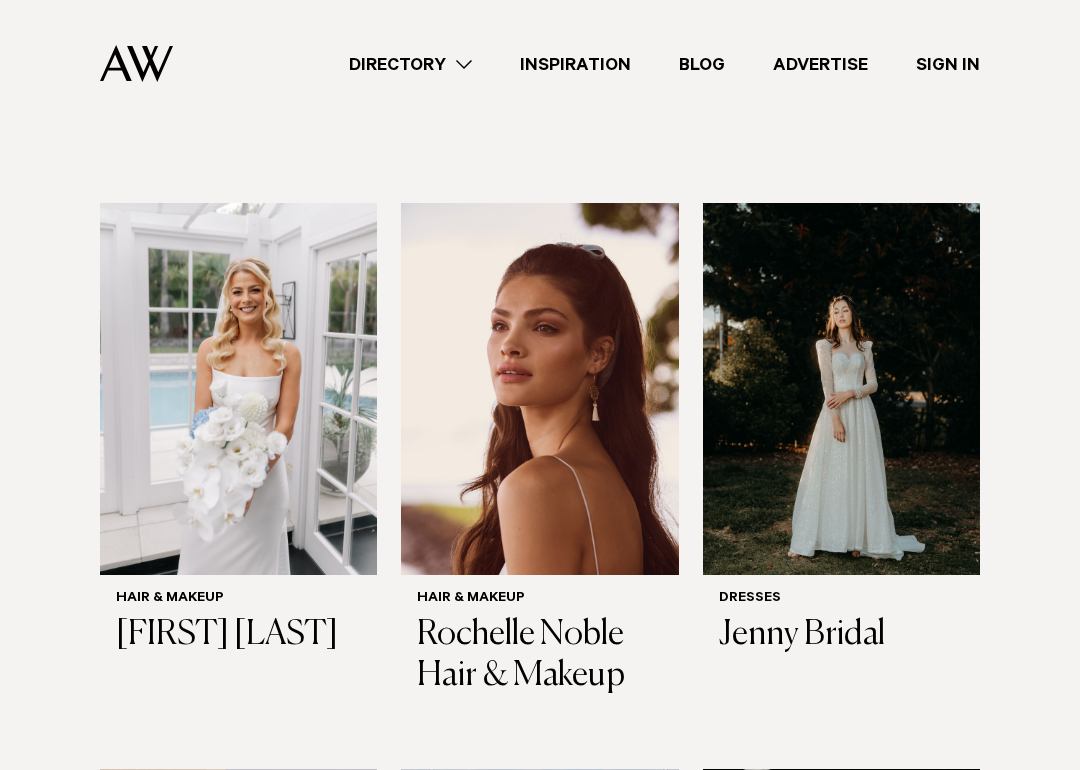 click on "Directory" at bounding box center (410, 64) 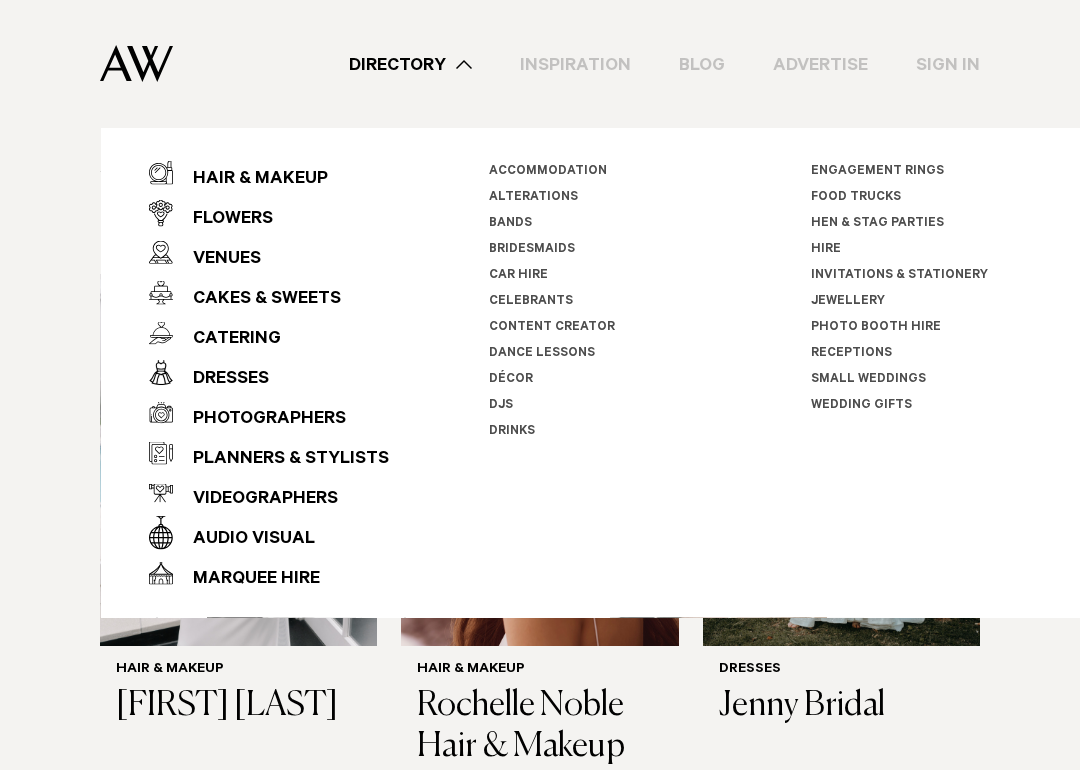 scroll, scrollTop: 599, scrollLeft: 0, axis: vertical 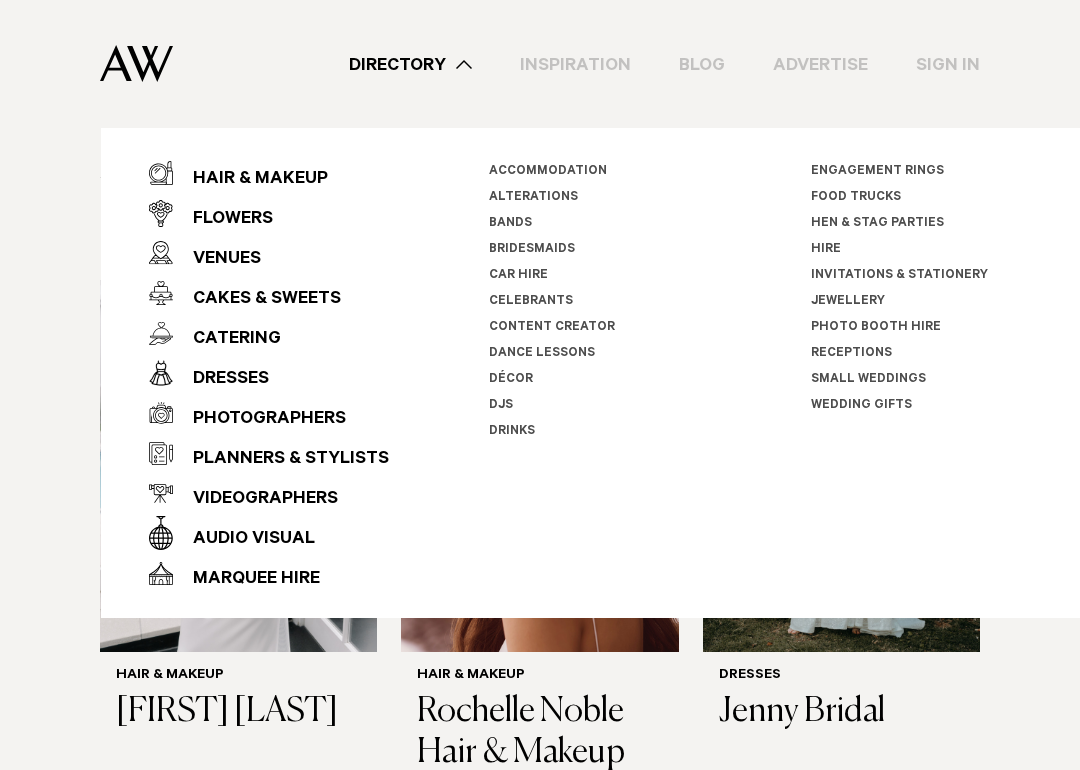 click on "Car Hire" at bounding box center [518, 276] 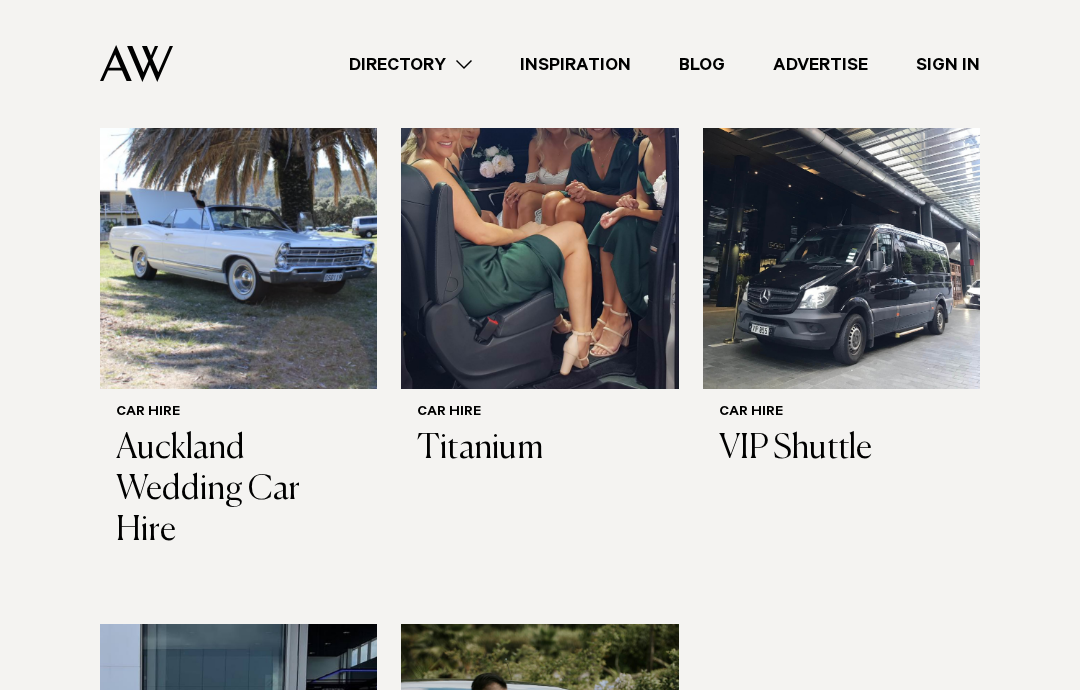 scroll, scrollTop: 683, scrollLeft: 0, axis: vertical 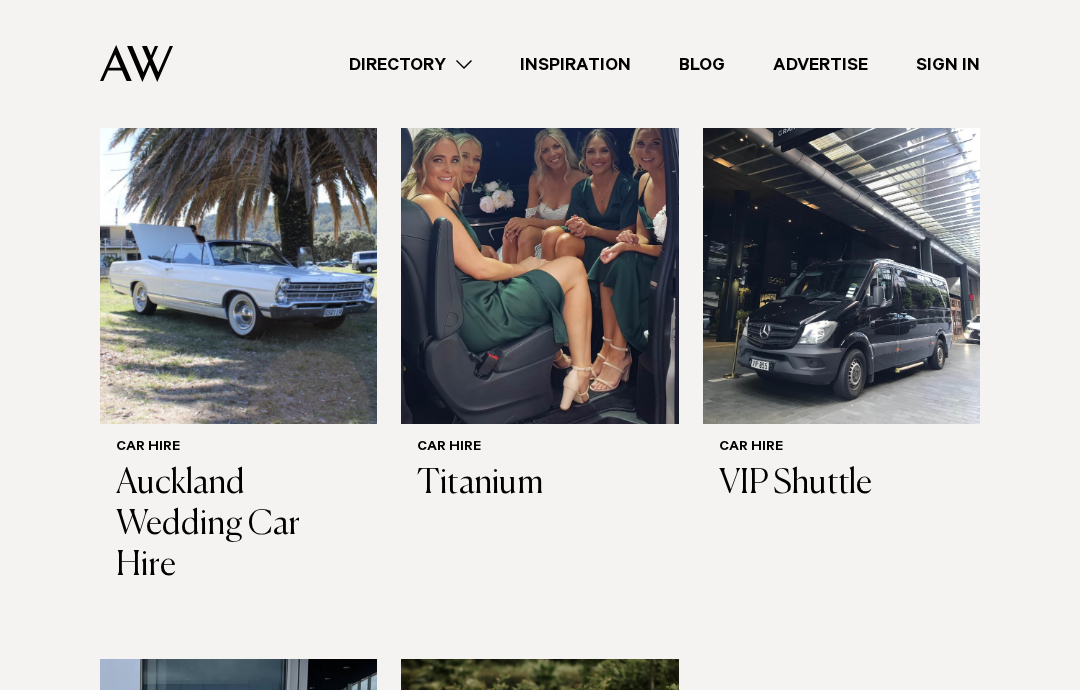 click at bounding box center (238, 238) 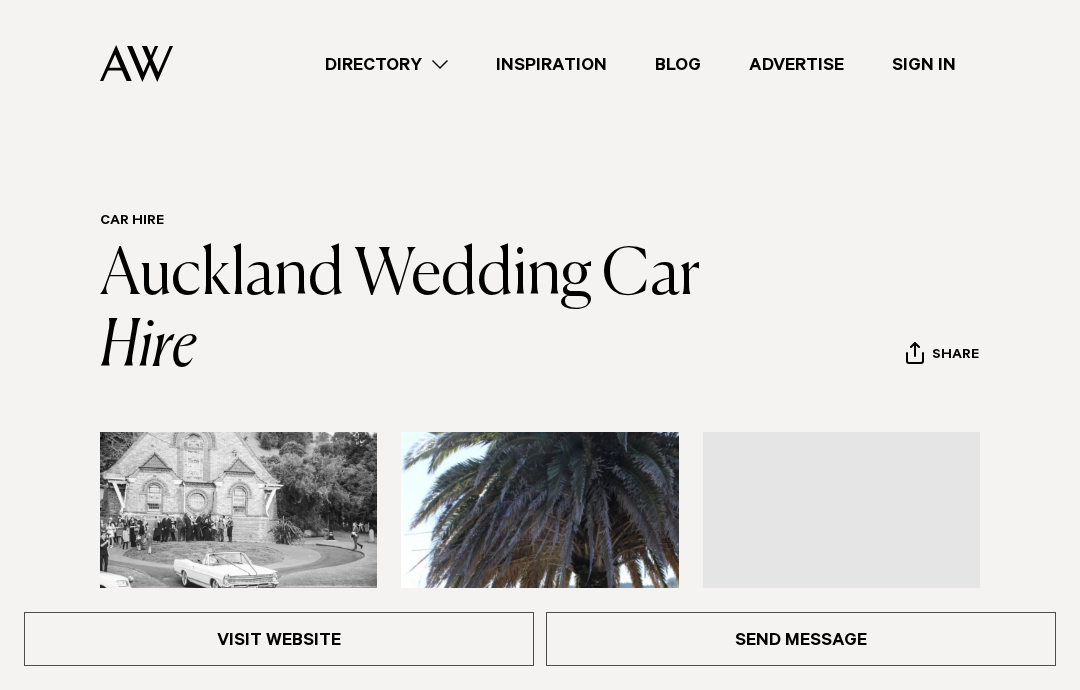 scroll, scrollTop: 0, scrollLeft: 0, axis: both 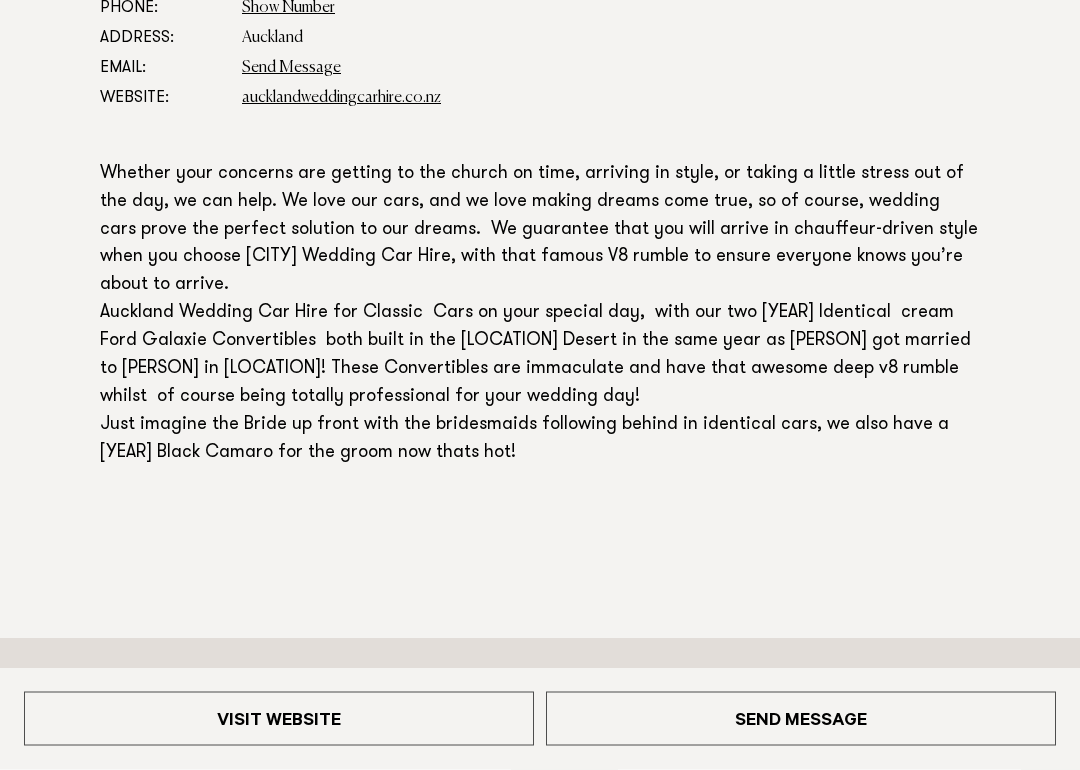 click on "aucklandweddingcarhire.co.nz" at bounding box center (341, 99) 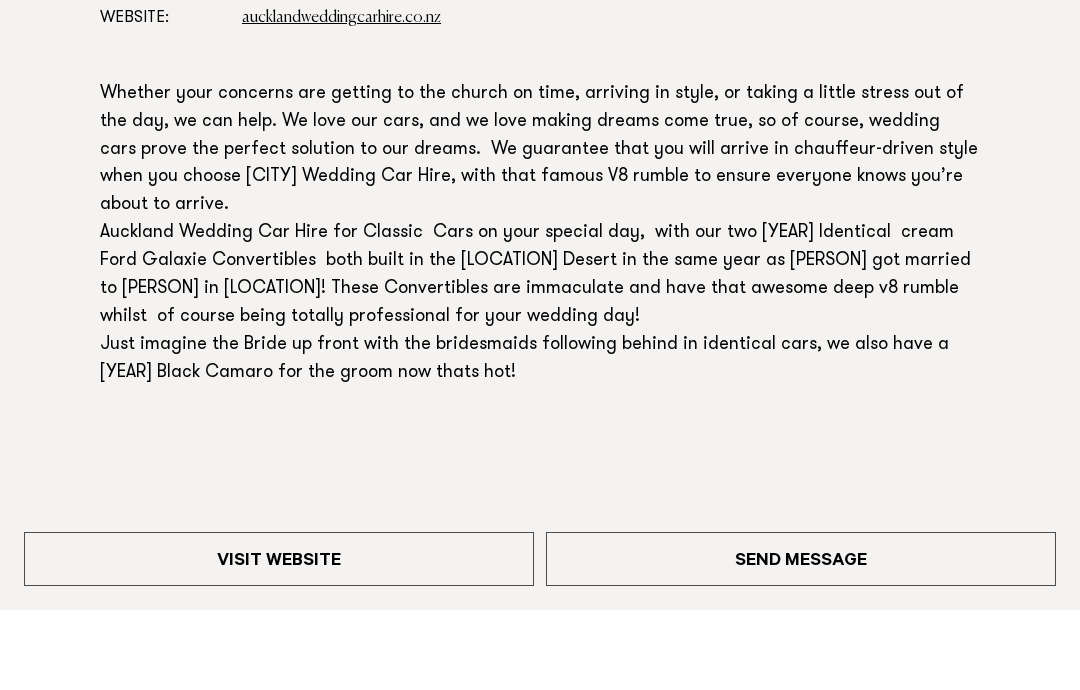 scroll, scrollTop: 1185, scrollLeft: 0, axis: vertical 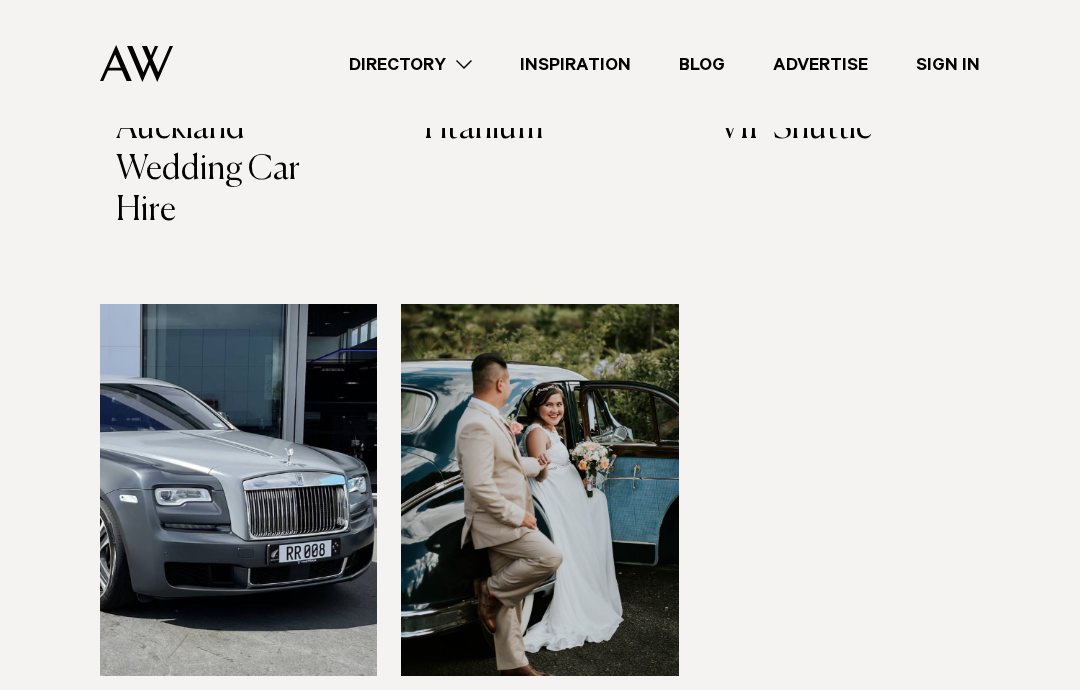 click at bounding box center [238, 491] 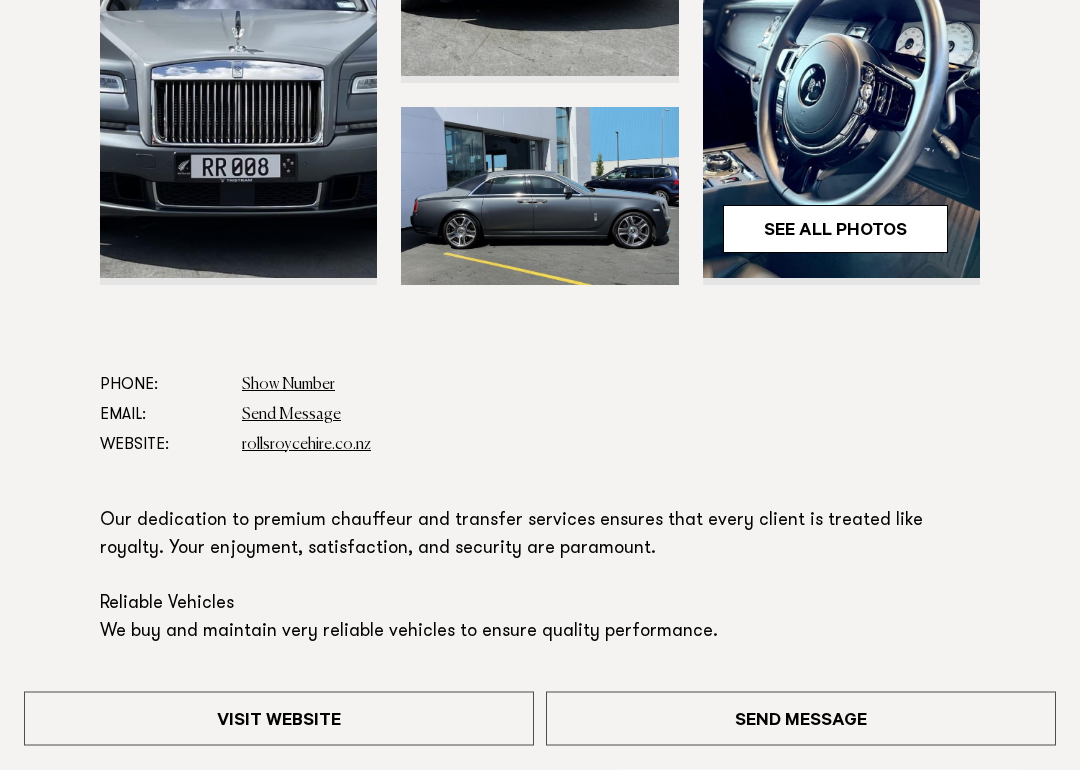 scroll, scrollTop: 656, scrollLeft: 0, axis: vertical 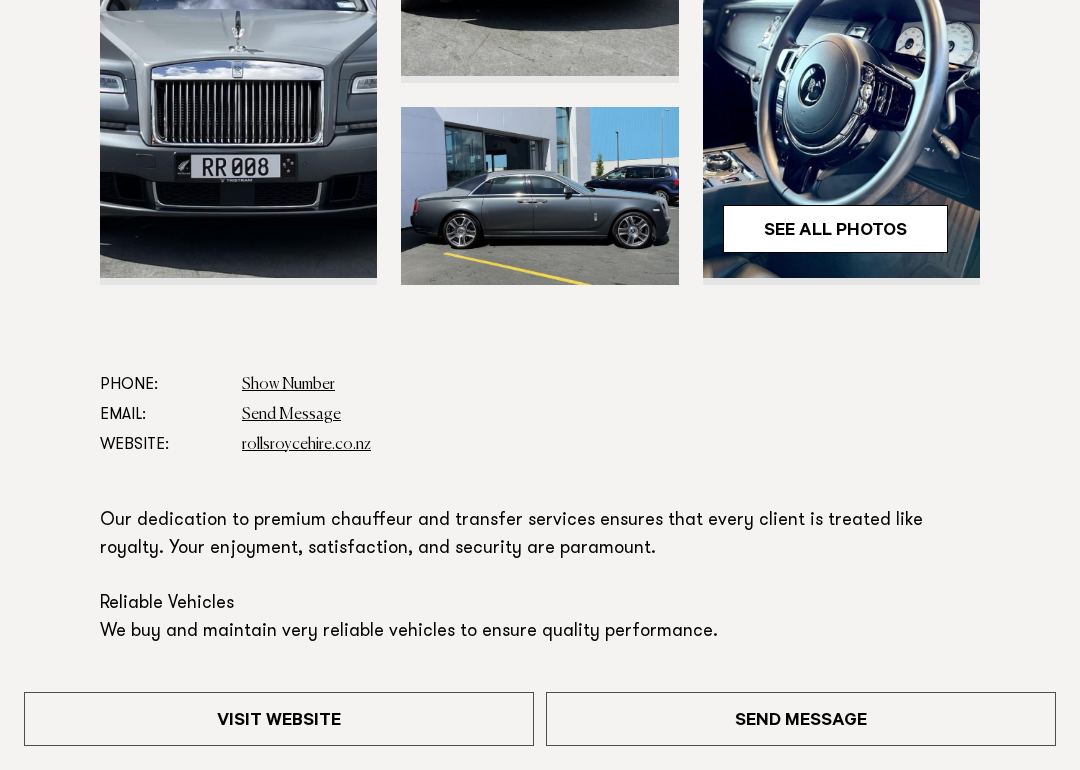 click on "rollsroycehire.co.nz" at bounding box center (306, 445) 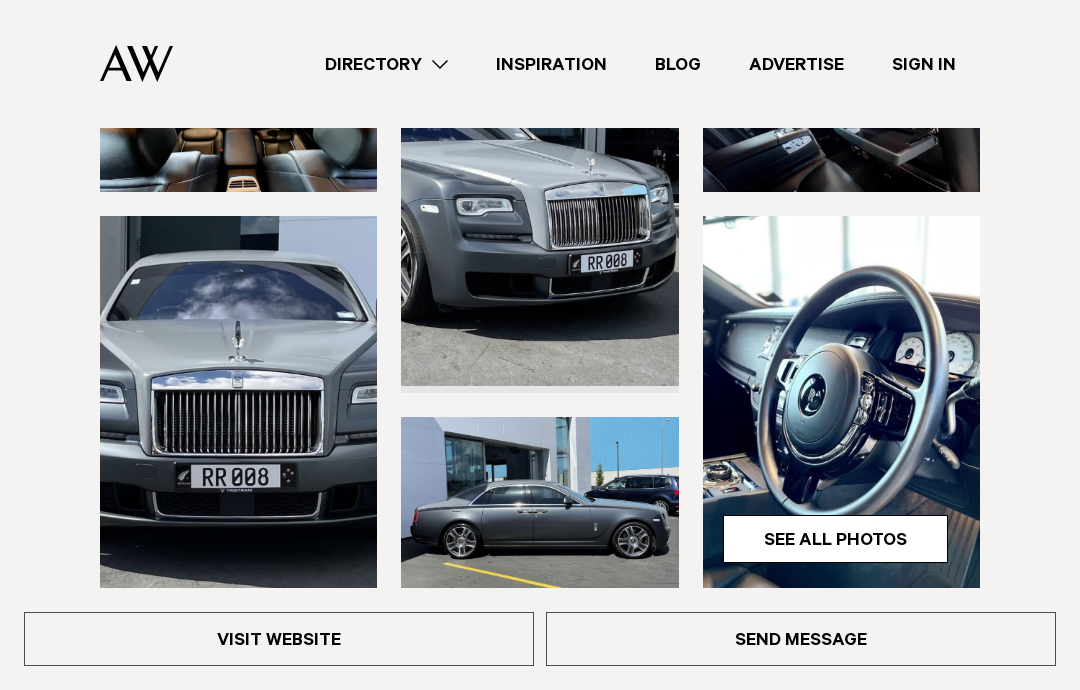 scroll, scrollTop: 339, scrollLeft: 0, axis: vertical 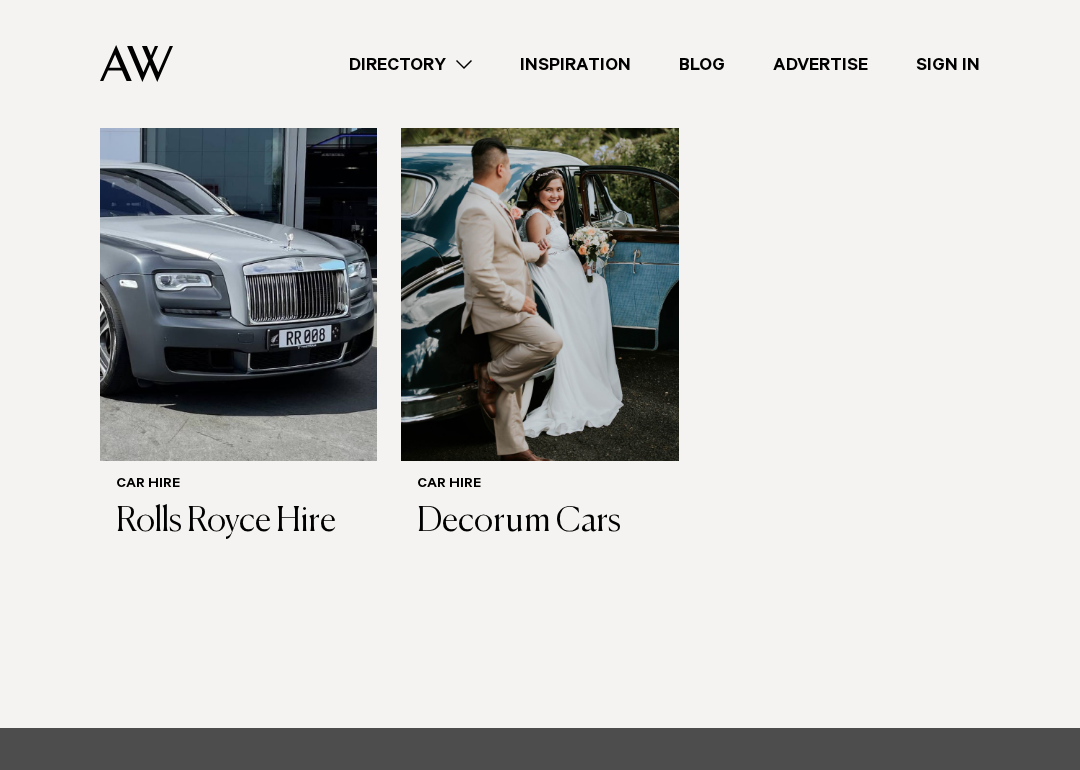 click at bounding box center (539, 275) 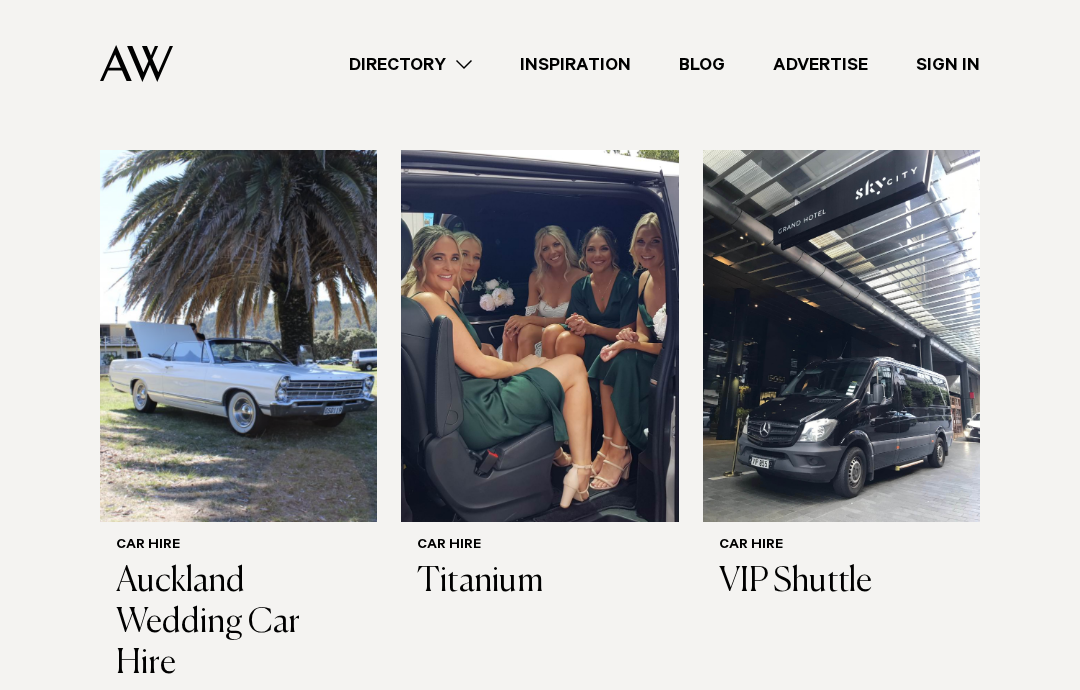 scroll, scrollTop: 580, scrollLeft: 0, axis: vertical 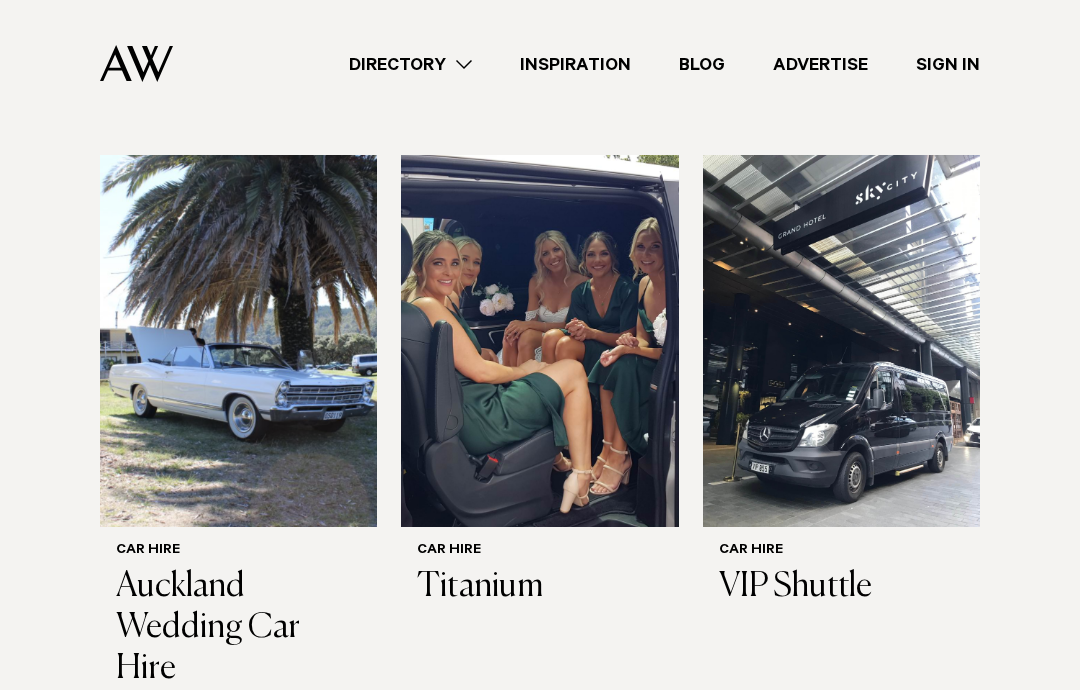 click at bounding box center [539, 341] 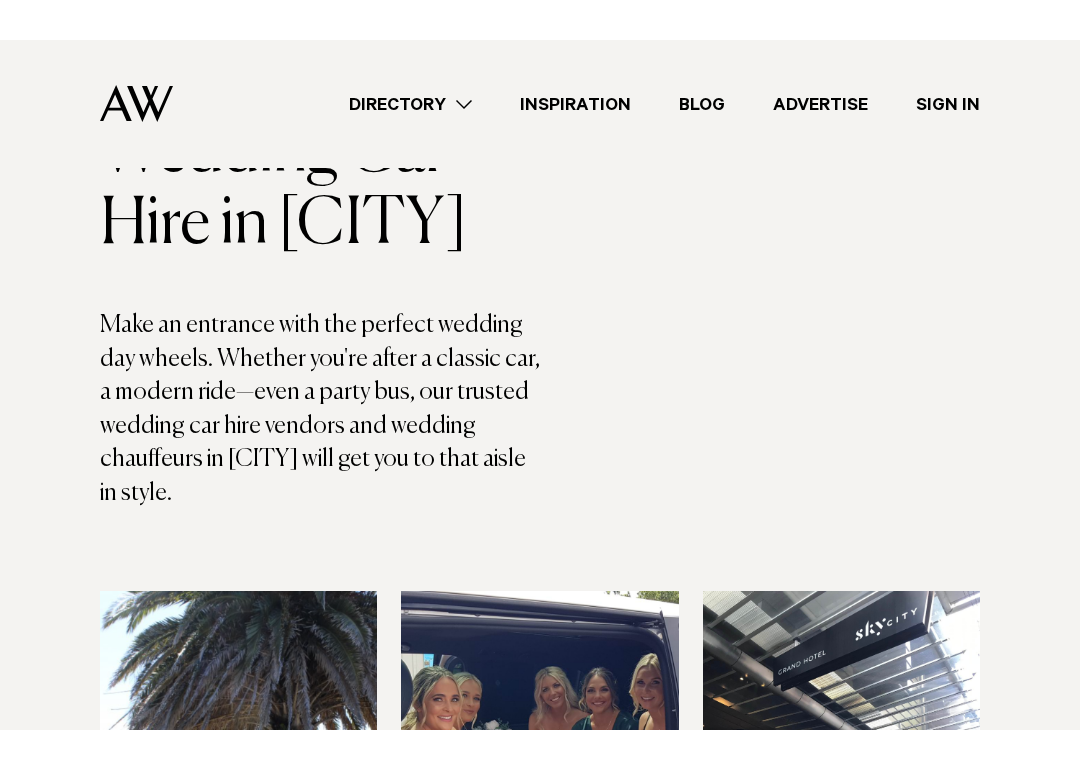 scroll, scrollTop: 0, scrollLeft: 0, axis: both 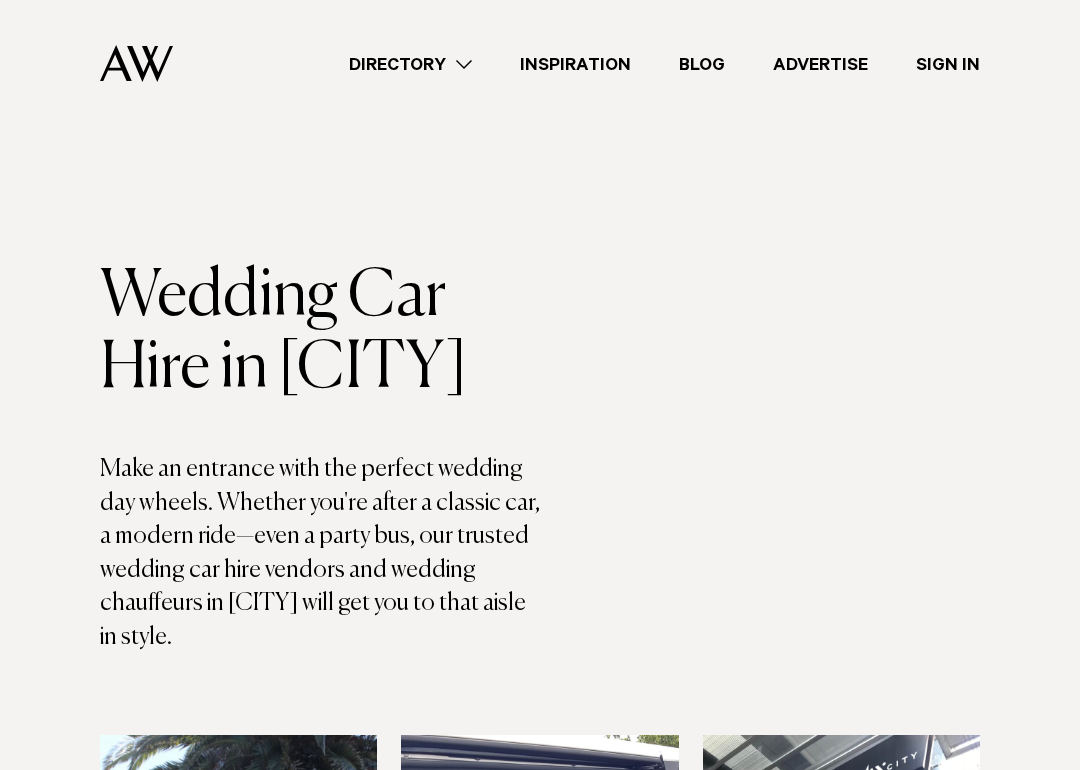 click on "Directory" at bounding box center [410, 64] 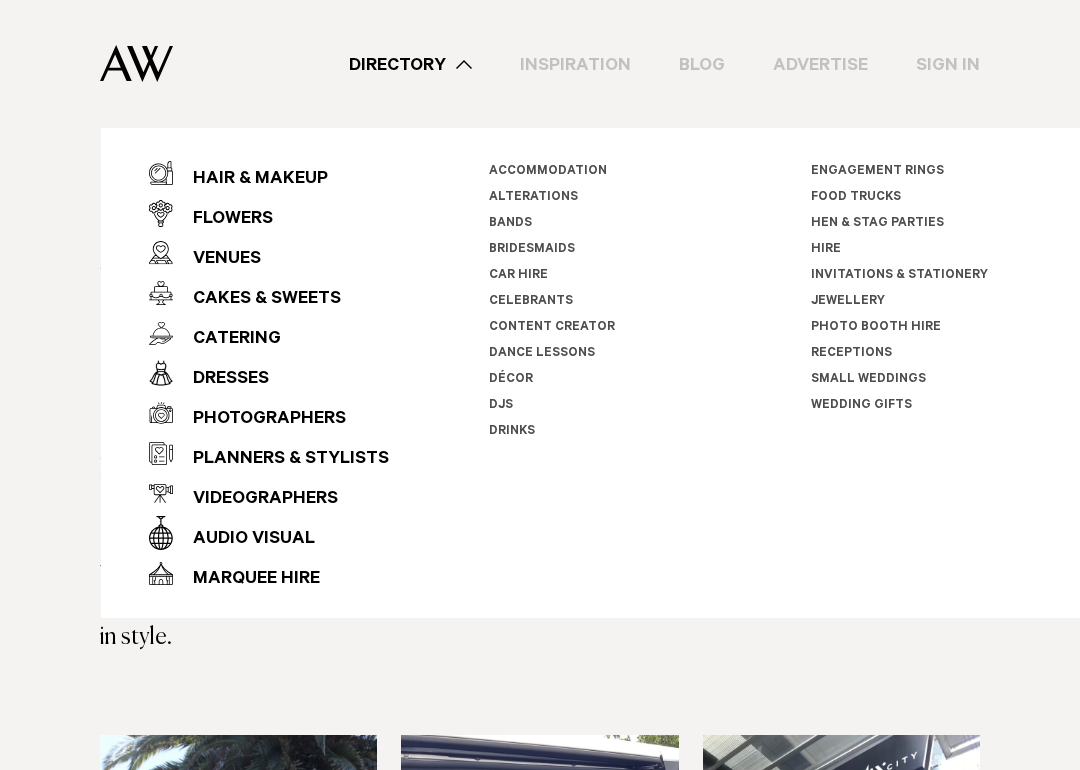 click on "Dance Lessons" at bounding box center (542, 354) 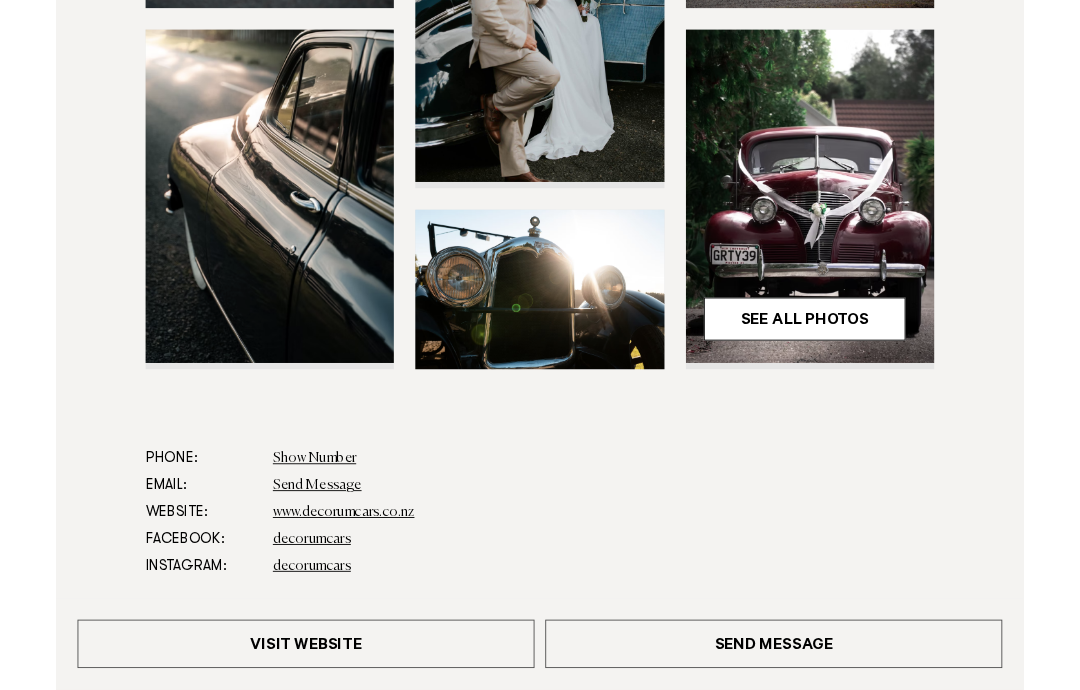 scroll, scrollTop: 610, scrollLeft: 0, axis: vertical 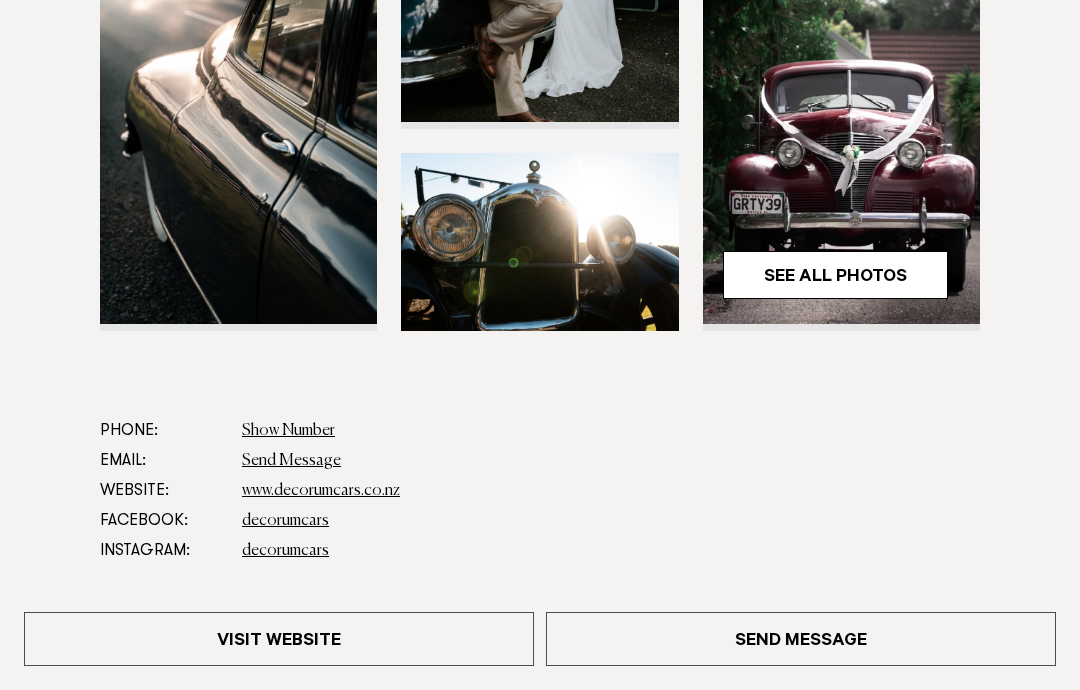click on "Visit Website" at bounding box center [279, 639] 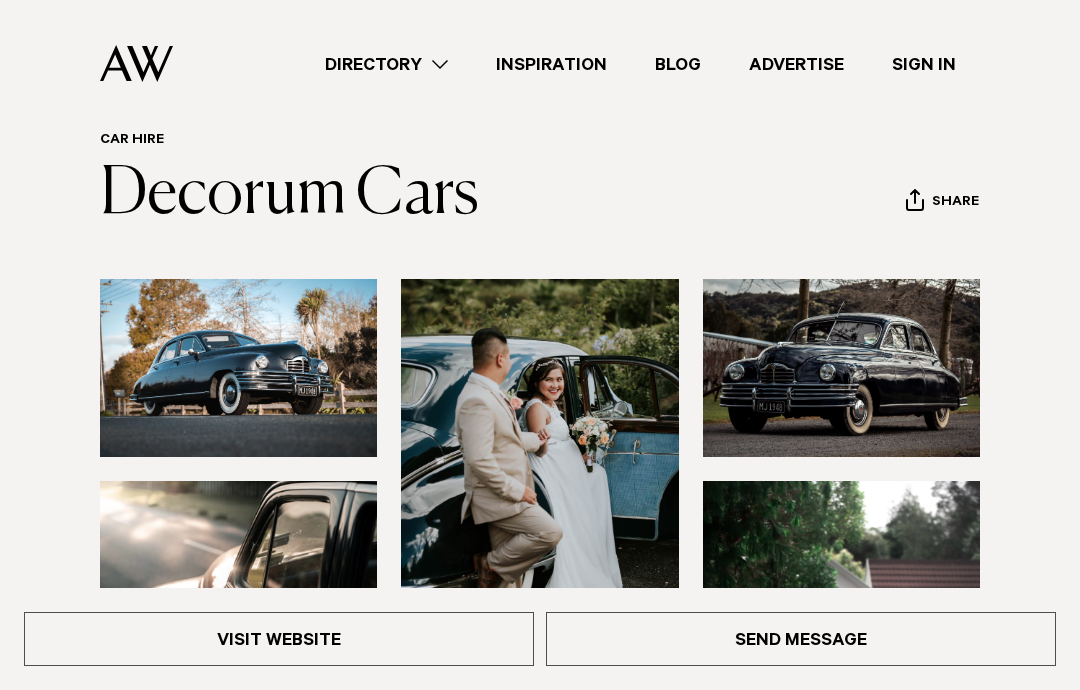 scroll, scrollTop: 0, scrollLeft: 0, axis: both 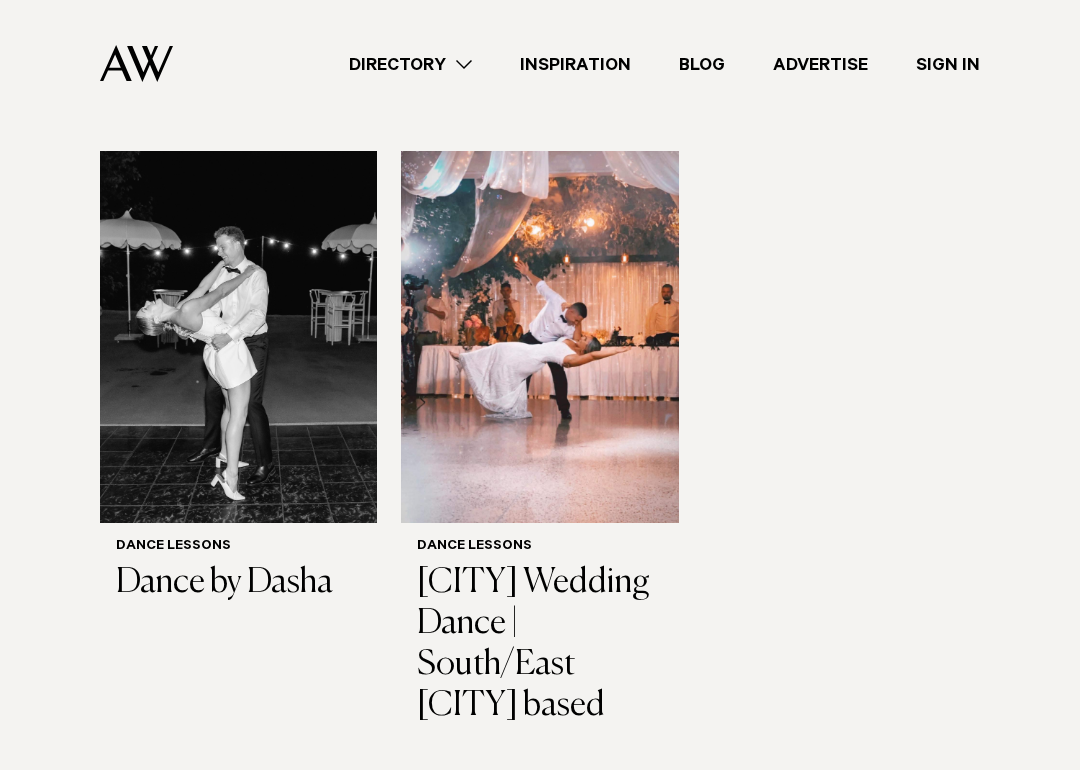 click at bounding box center [539, 337] 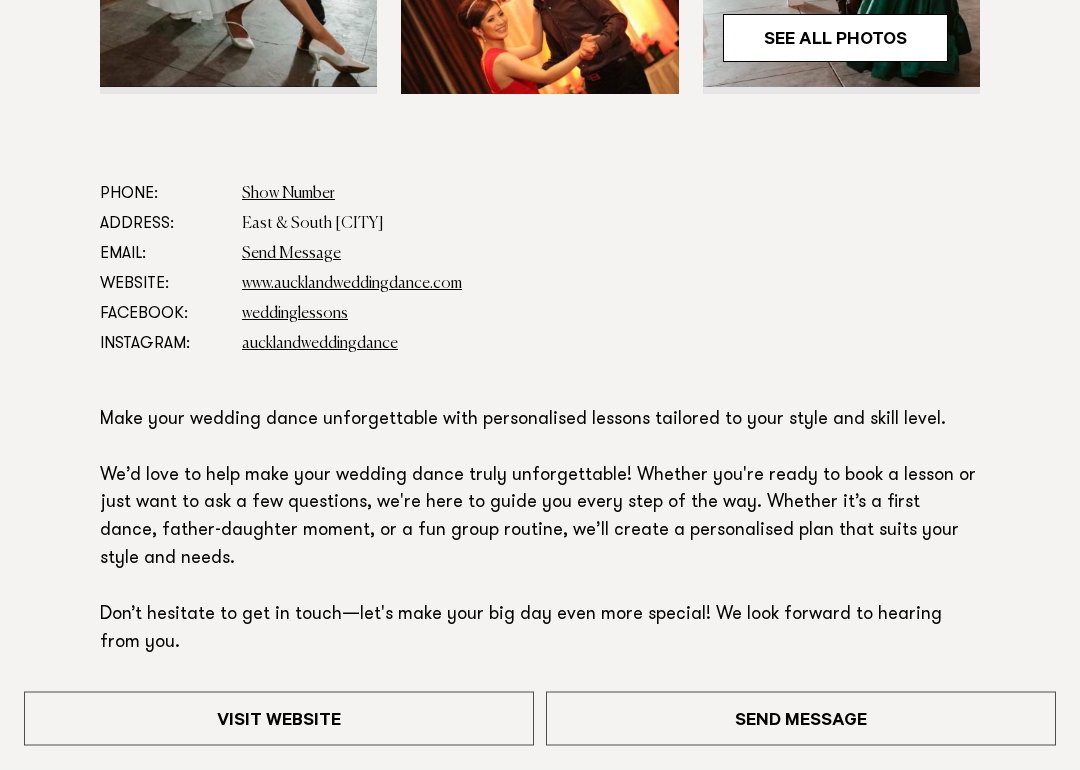 scroll, scrollTop: 923, scrollLeft: 0, axis: vertical 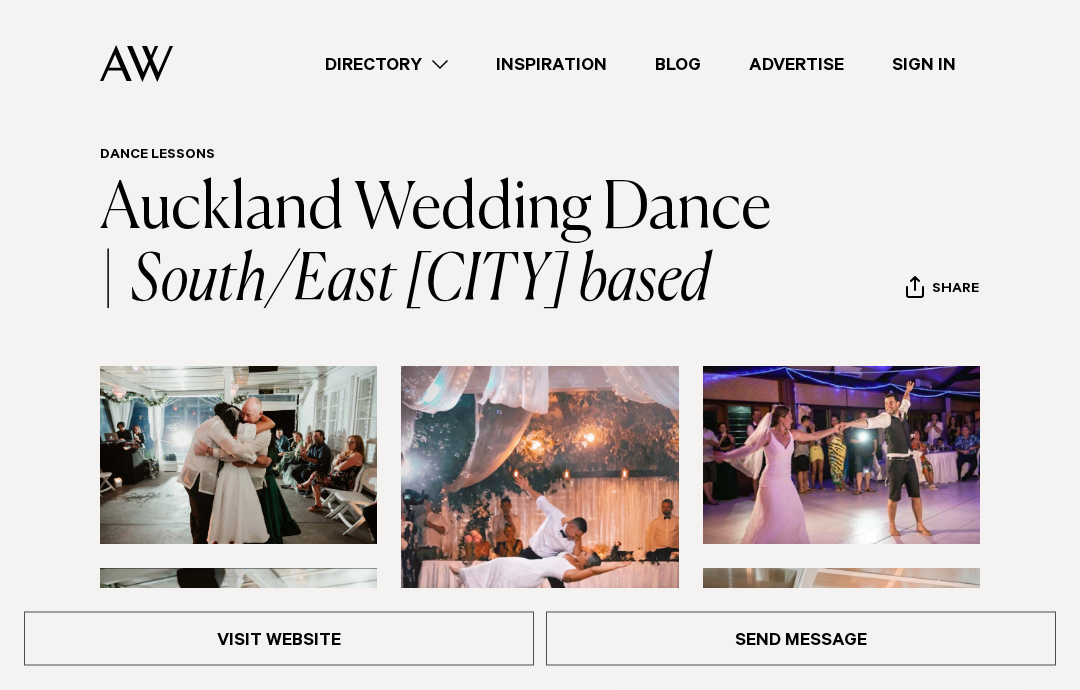 click on "Directory" at bounding box center [386, 64] 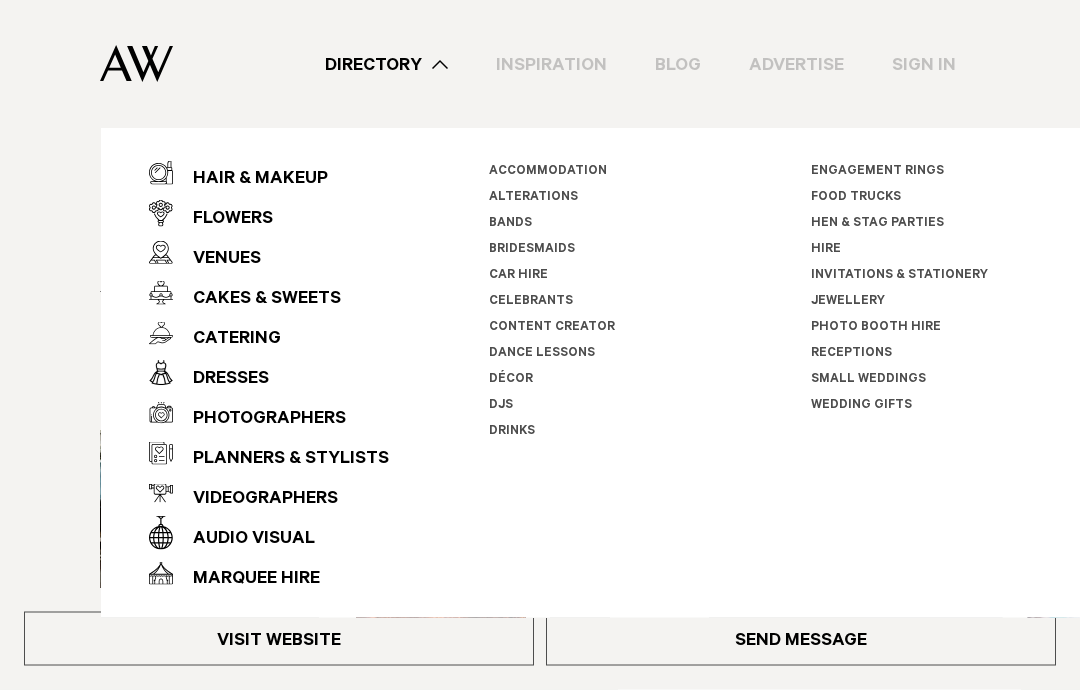 scroll, scrollTop: 0, scrollLeft: 0, axis: both 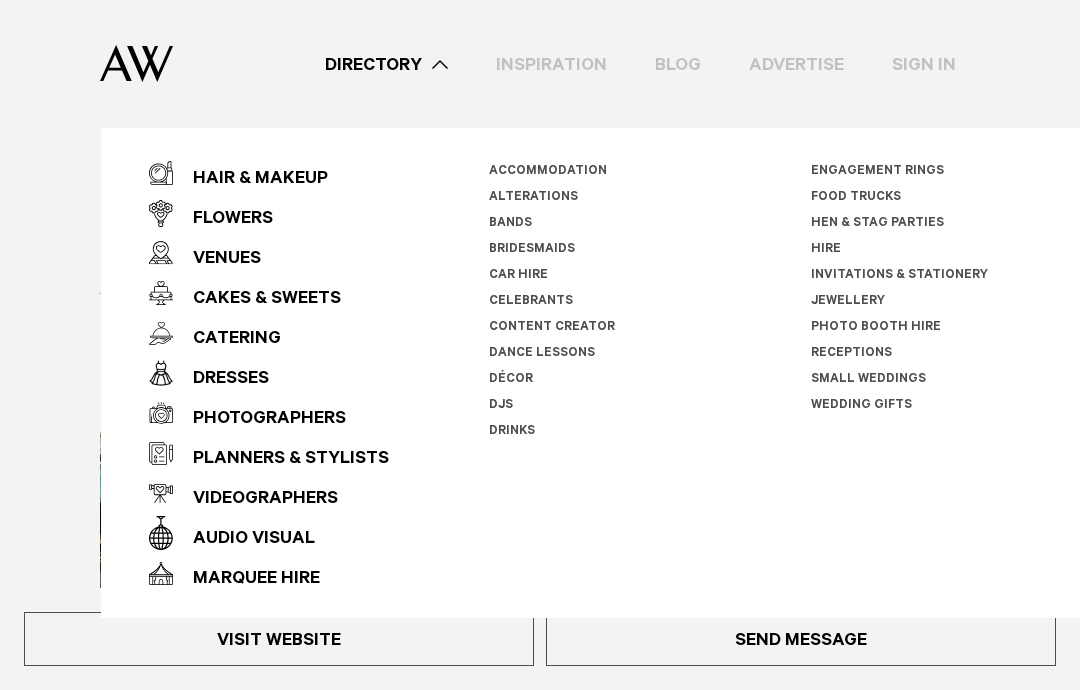click on "Dance Lessons" at bounding box center (542, 354) 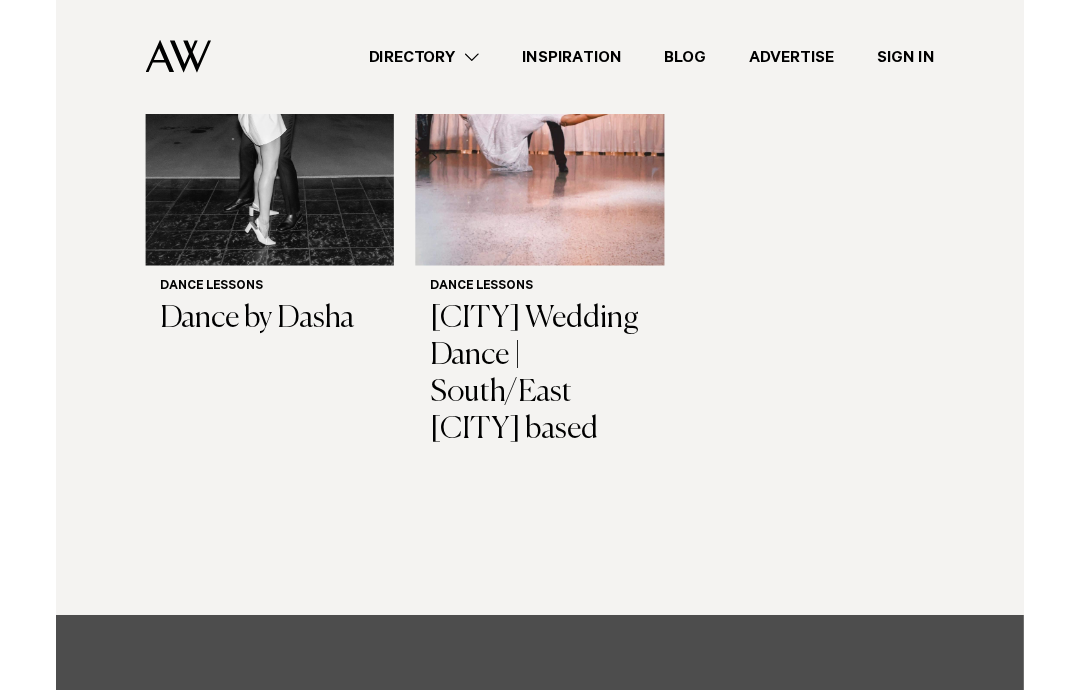 scroll, scrollTop: 963, scrollLeft: 0, axis: vertical 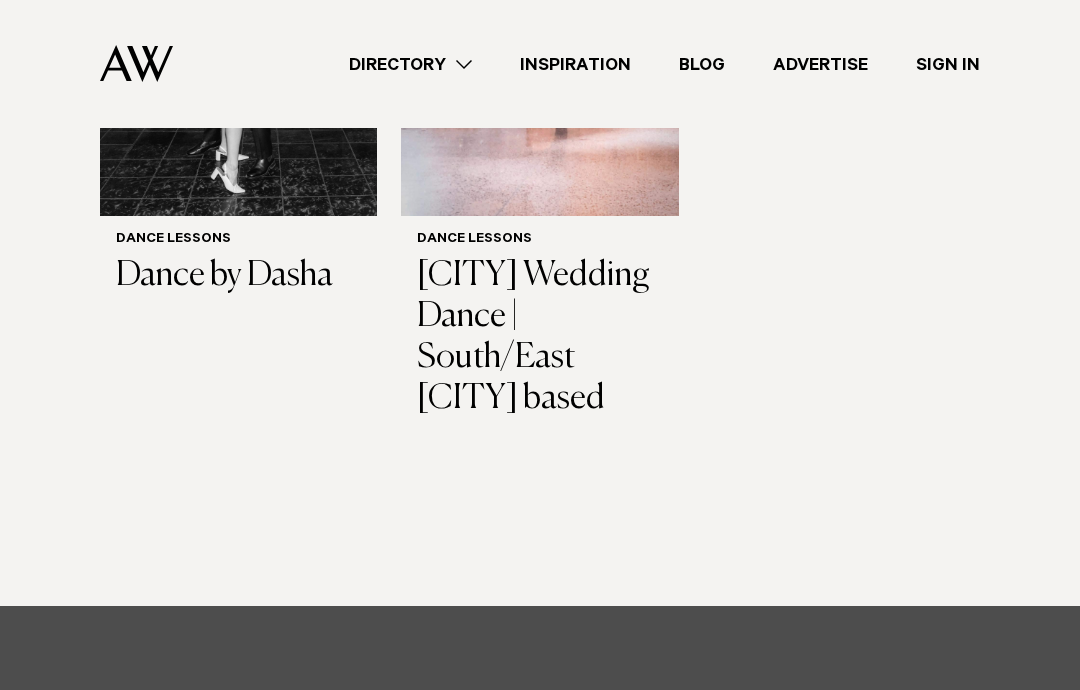 click on "Directory" at bounding box center [410, 64] 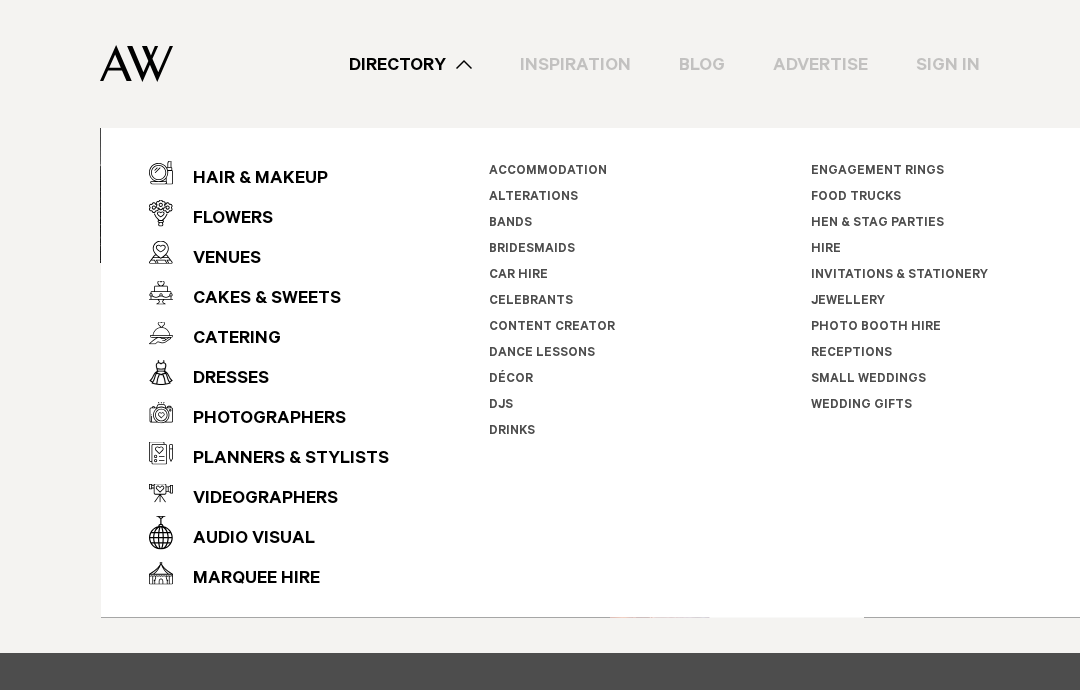 scroll, scrollTop: 886, scrollLeft: 0, axis: vertical 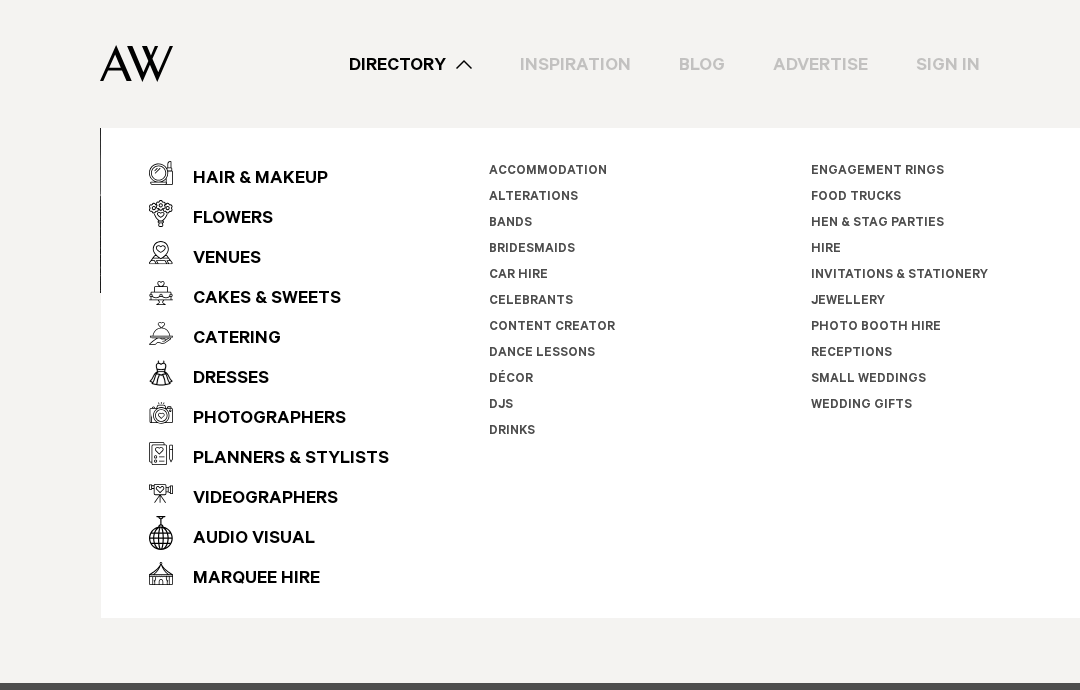 click on "Décor" at bounding box center (511, 380) 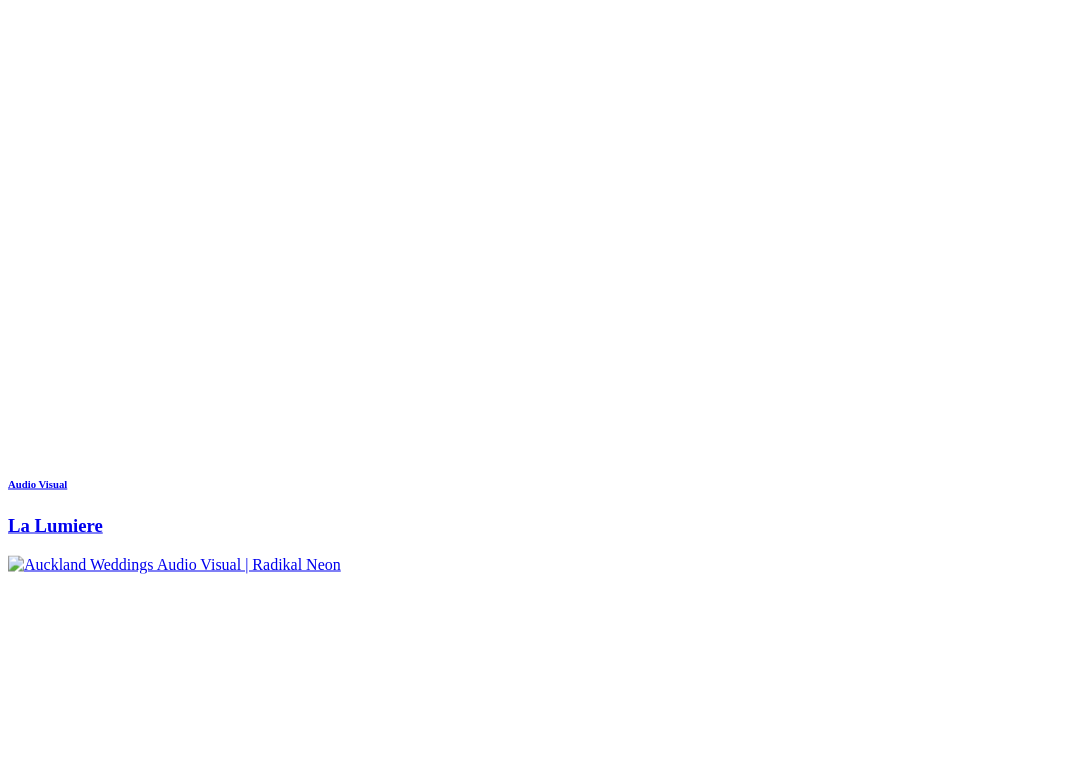scroll, scrollTop: 1820, scrollLeft: 0, axis: vertical 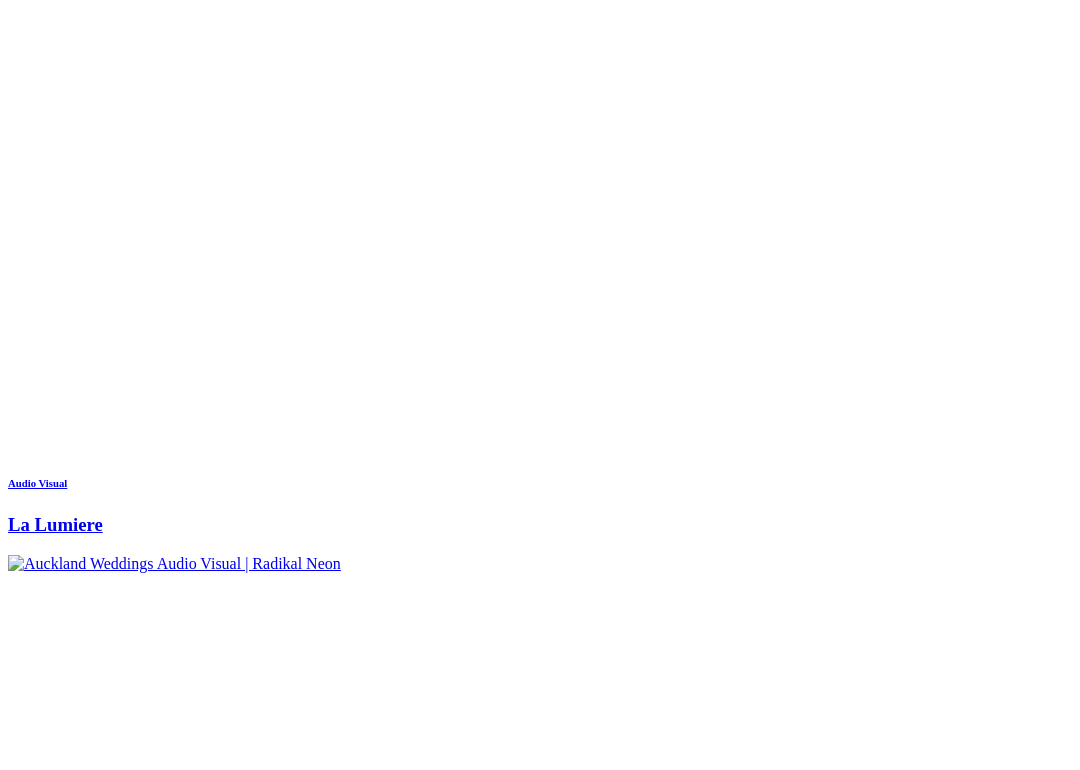 click at bounding box center [191, 8214] 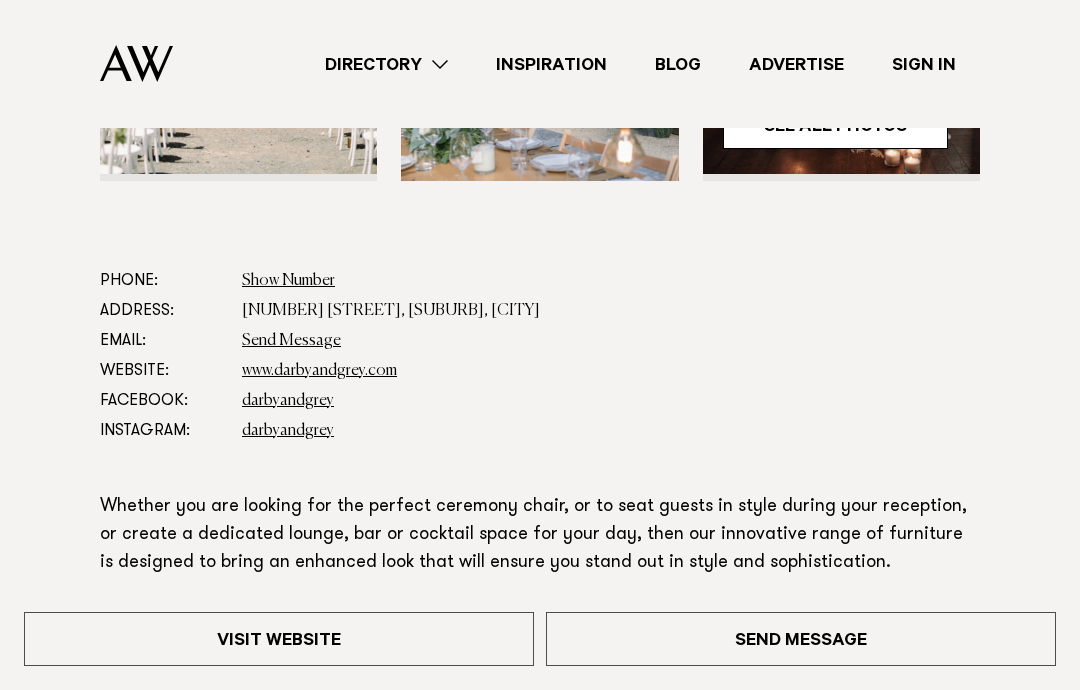 scroll, scrollTop: 759, scrollLeft: 0, axis: vertical 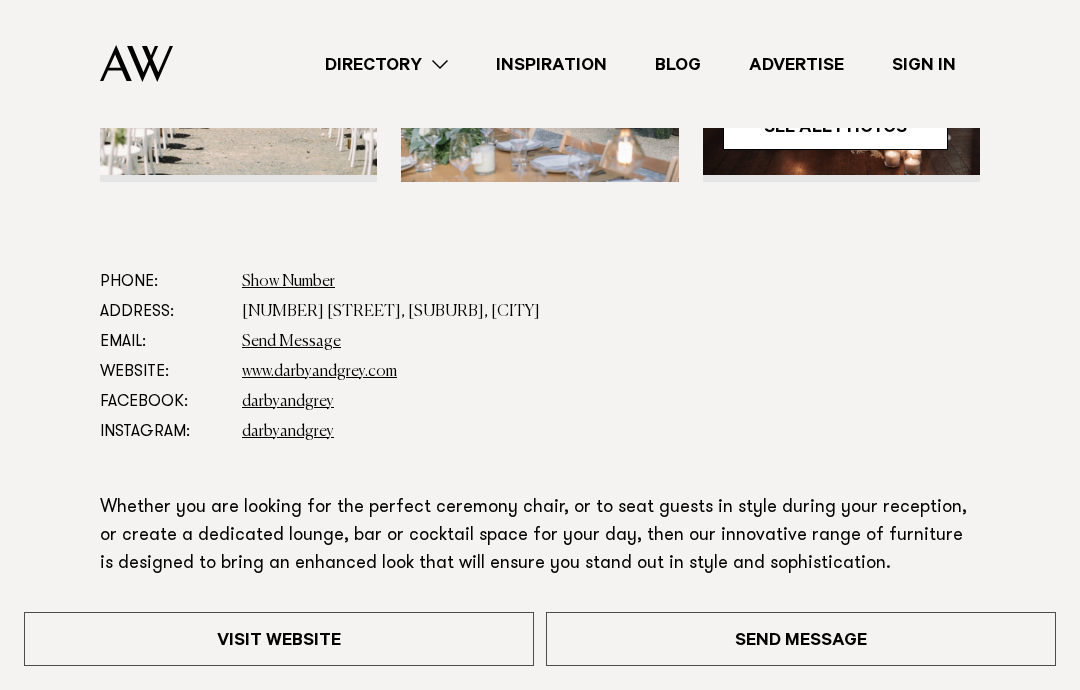 click on "www.darbyandgrey.com" at bounding box center [319, 372] 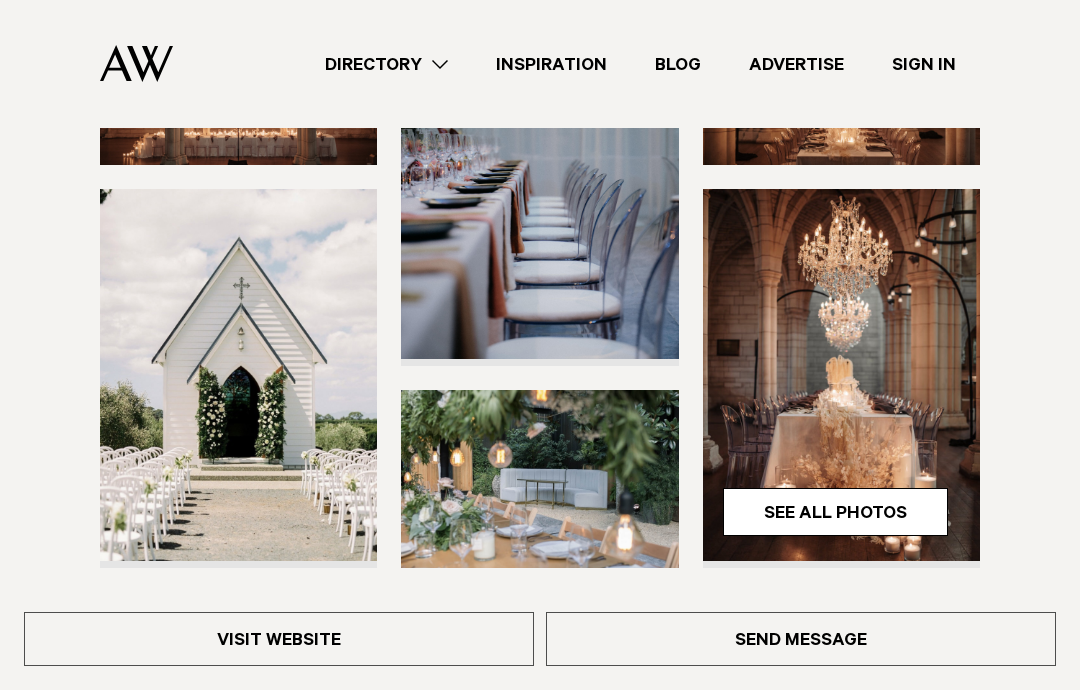 scroll, scrollTop: 0, scrollLeft: 0, axis: both 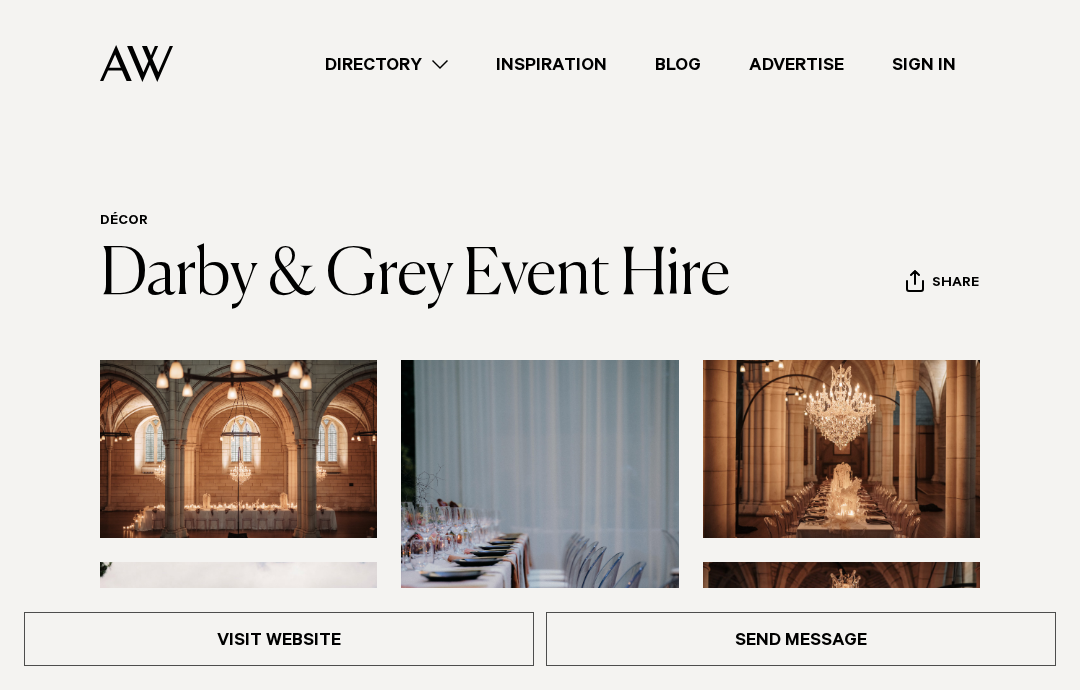 click on "Directory" at bounding box center (386, 64) 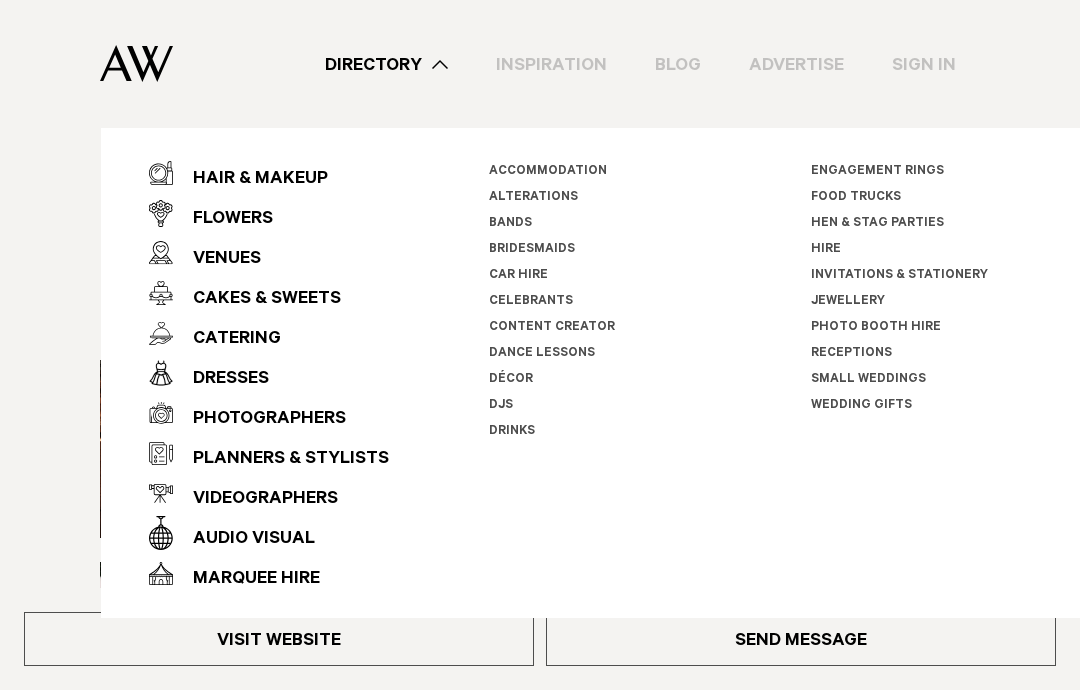 click on "Flowers" at bounding box center [223, 220] 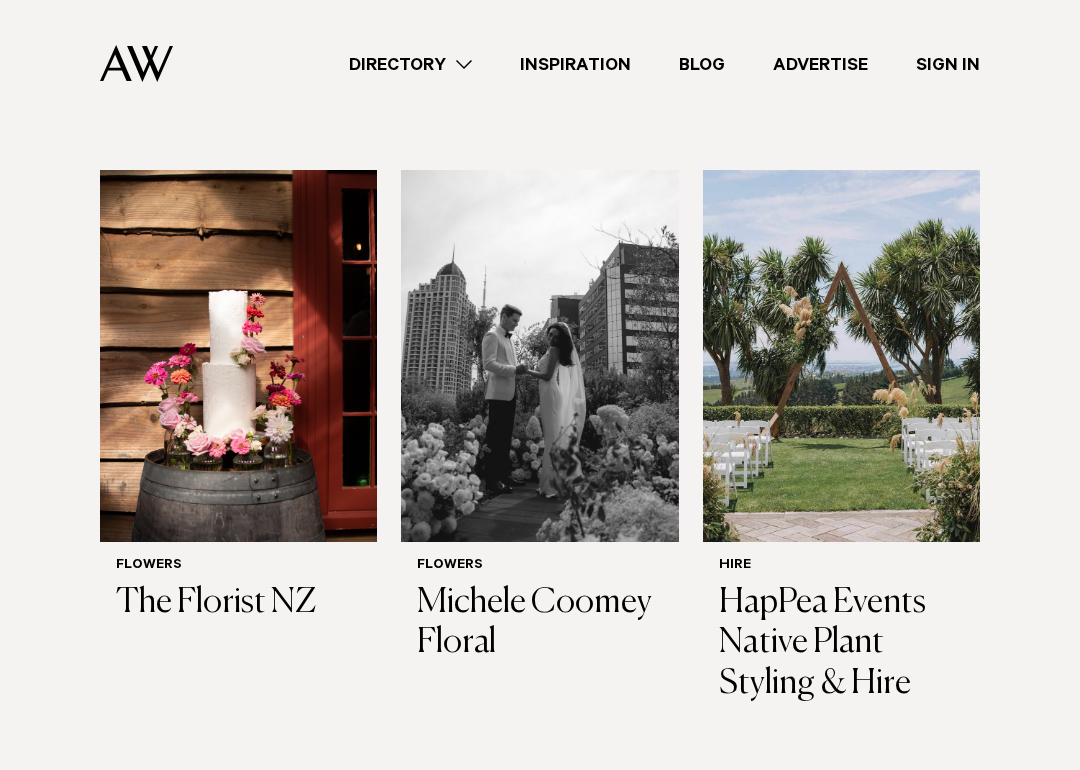 scroll, scrollTop: 1234, scrollLeft: 0, axis: vertical 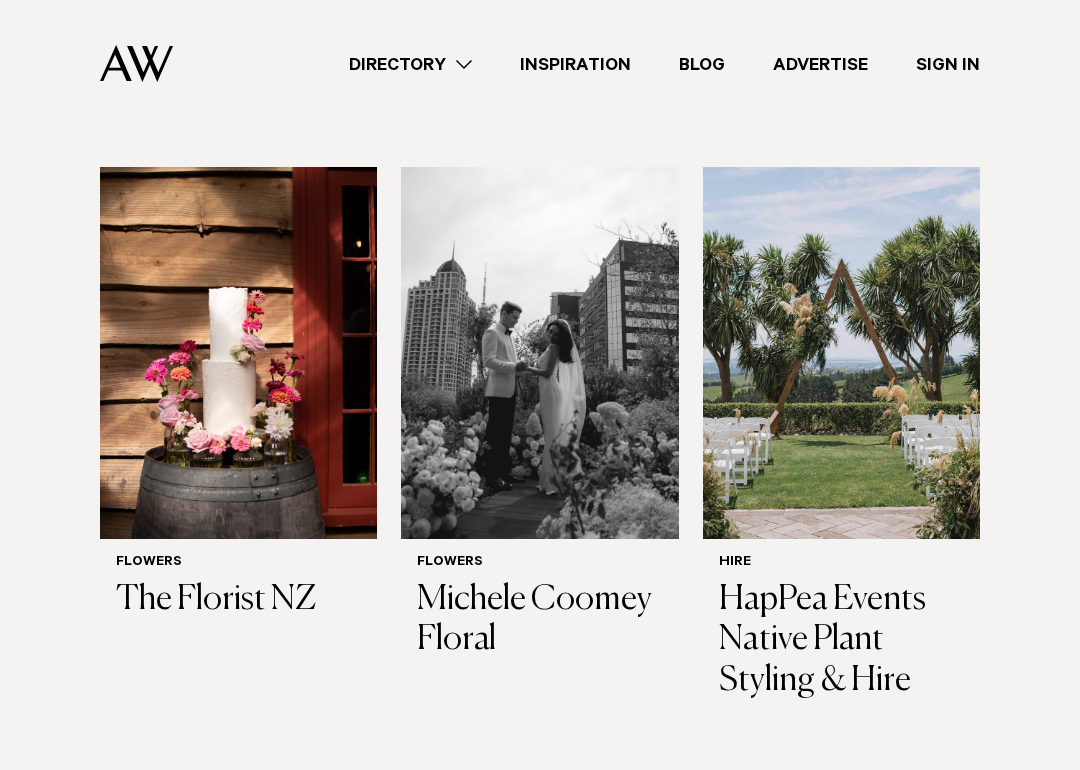 click at bounding box center [238, 354] 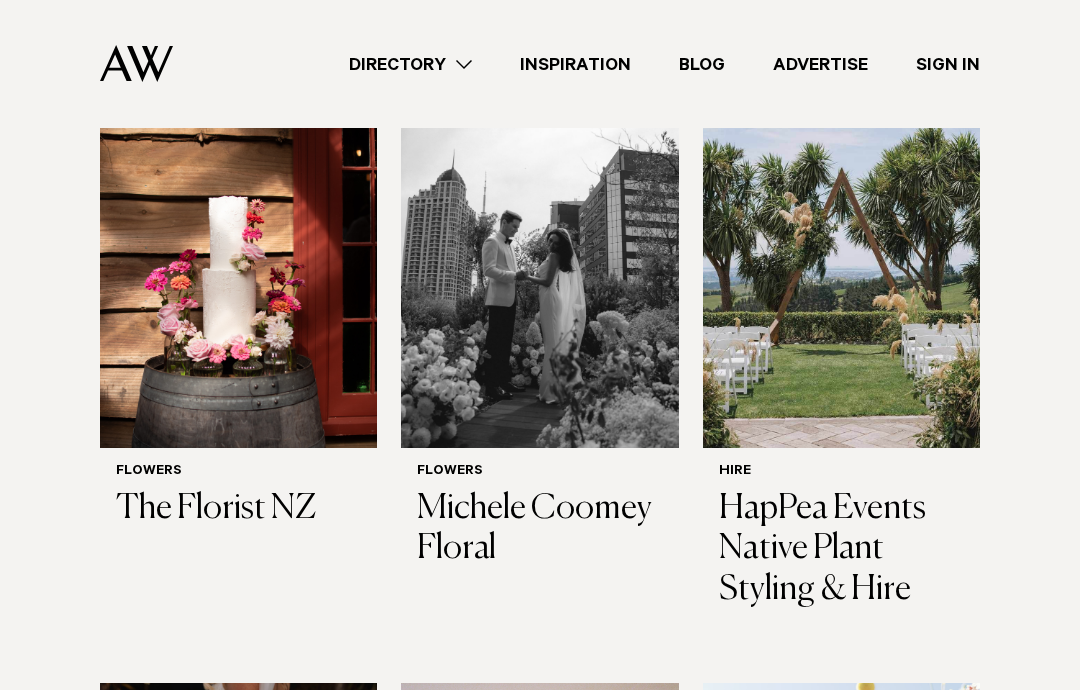 scroll, scrollTop: 1283, scrollLeft: 0, axis: vertical 